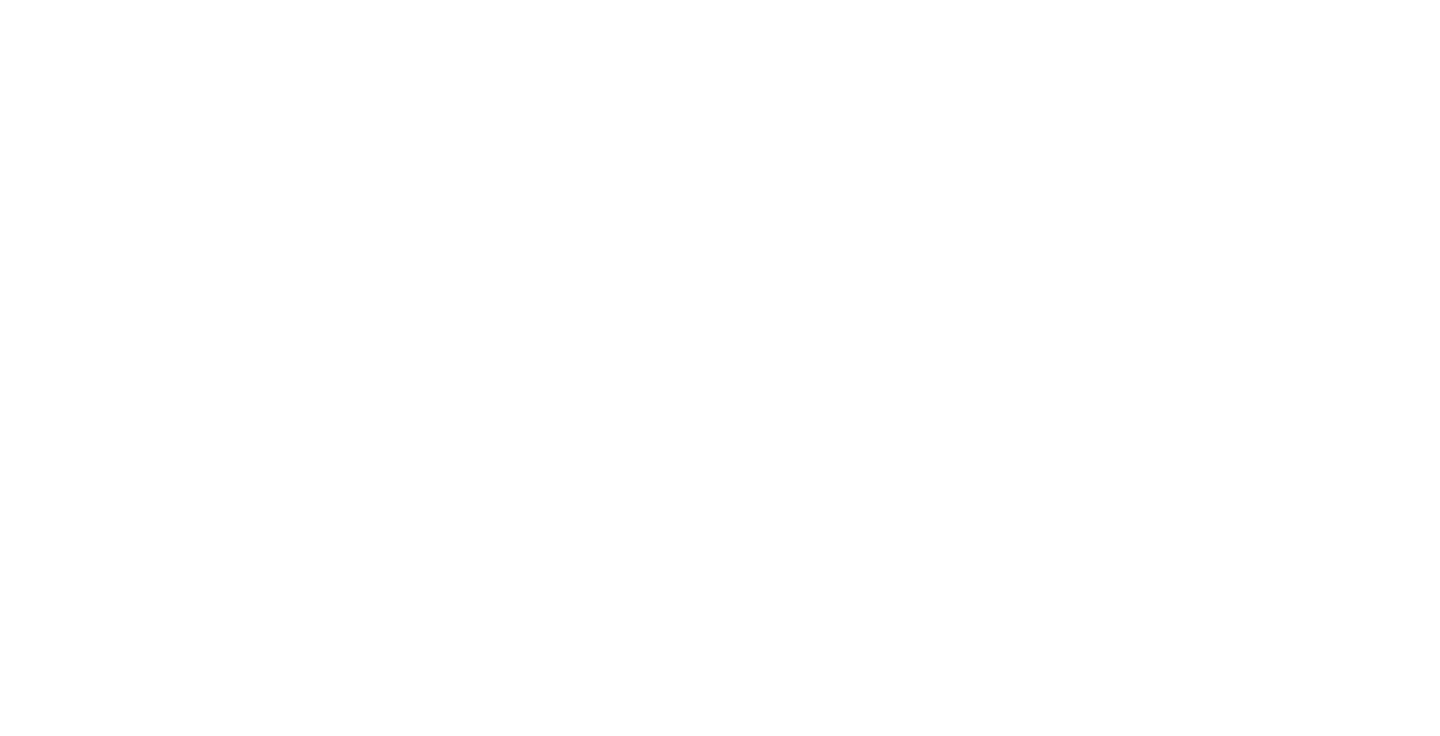 scroll, scrollTop: 0, scrollLeft: 0, axis: both 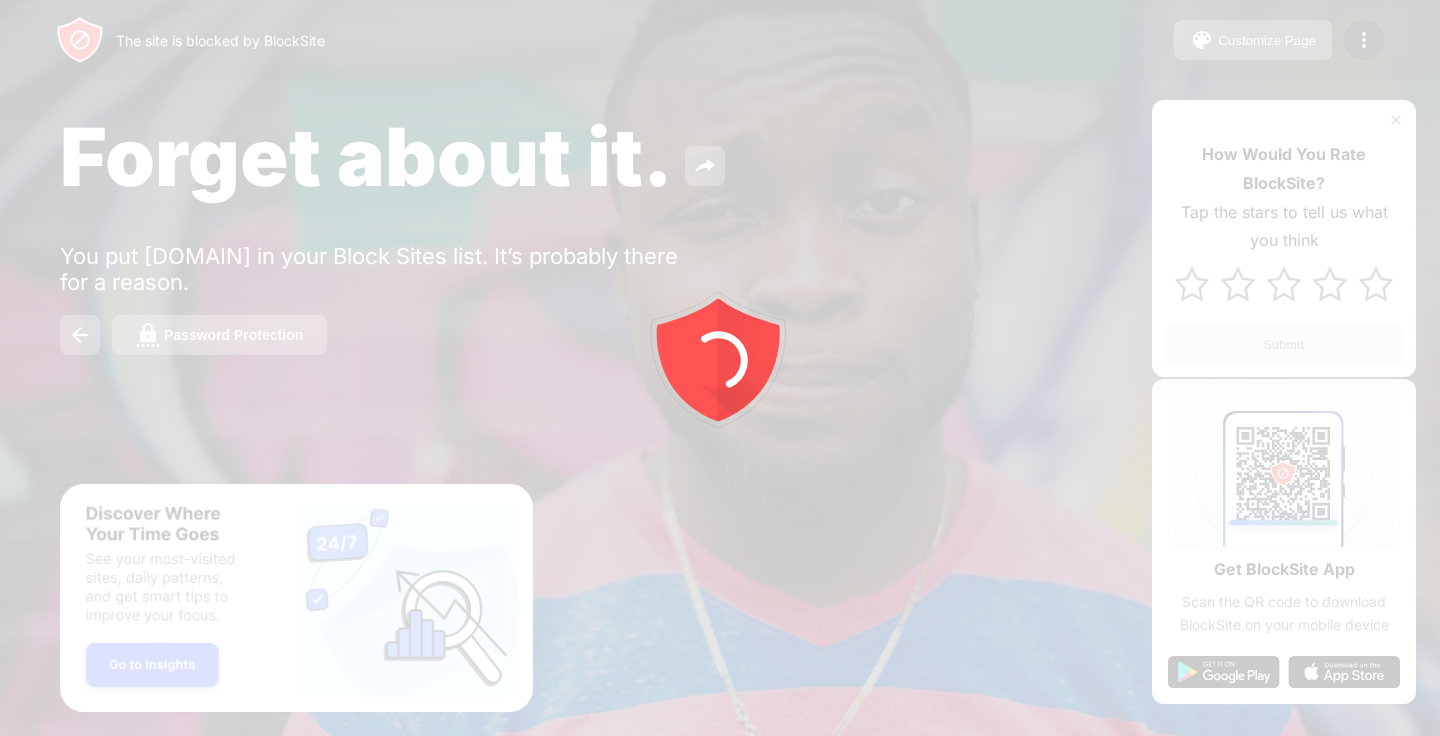 click at bounding box center [720, 368] 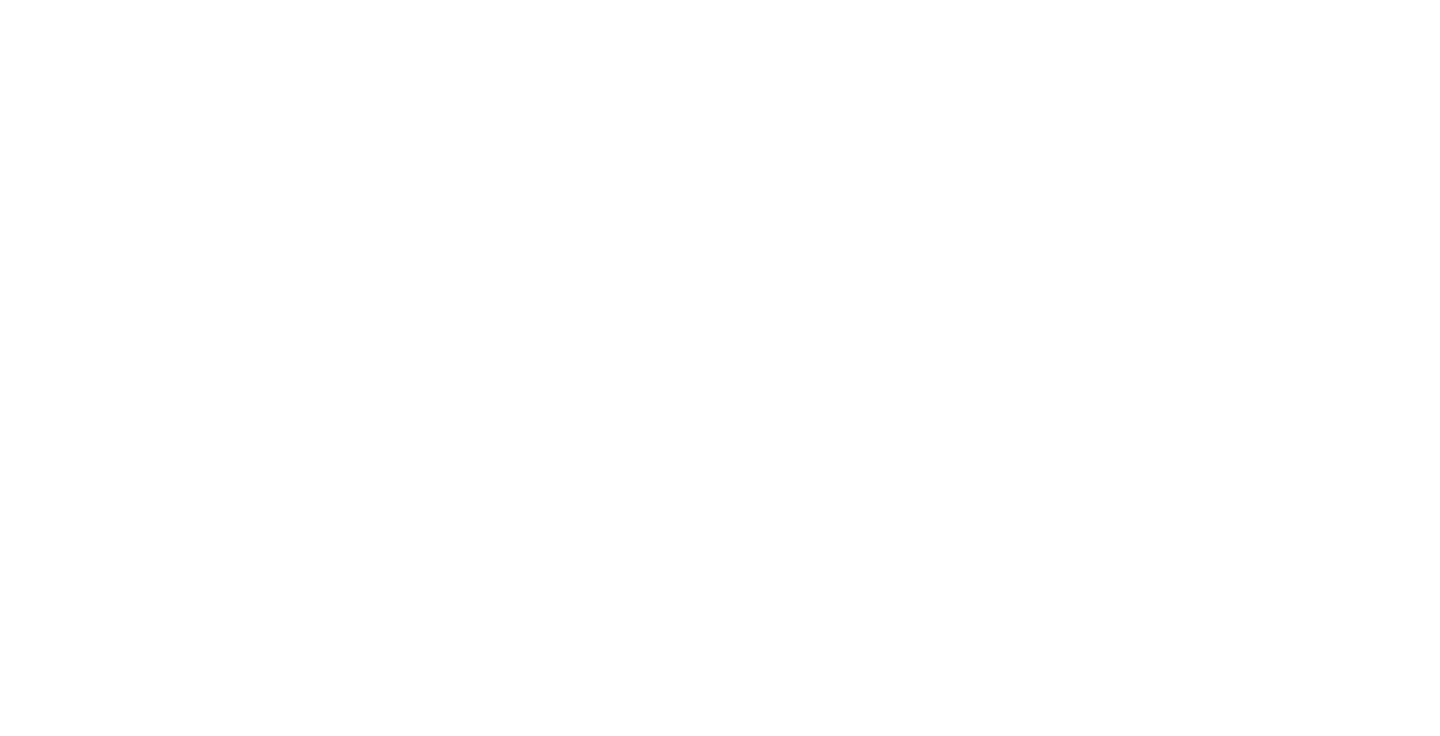 scroll, scrollTop: 0, scrollLeft: 0, axis: both 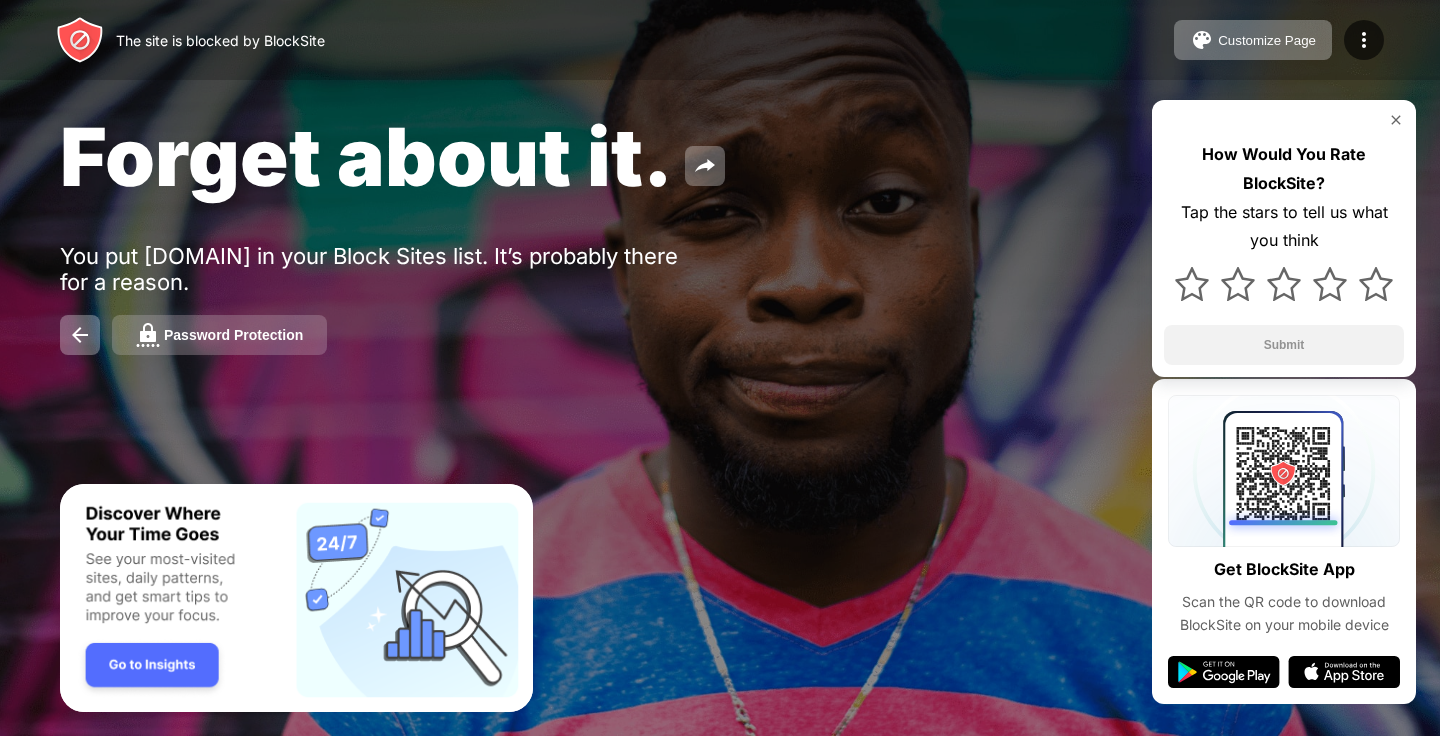 click on "Password Protection" at bounding box center (233, 335) 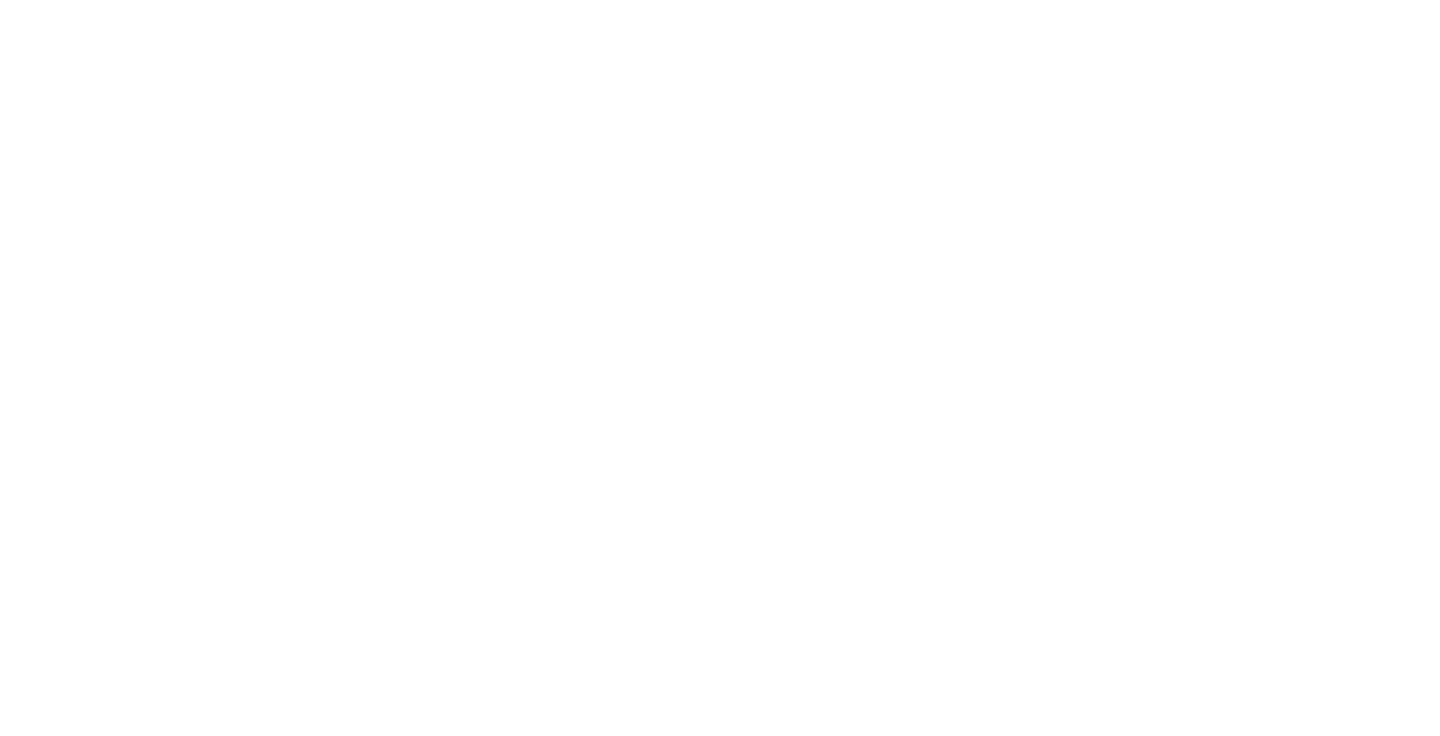 scroll, scrollTop: 0, scrollLeft: 0, axis: both 